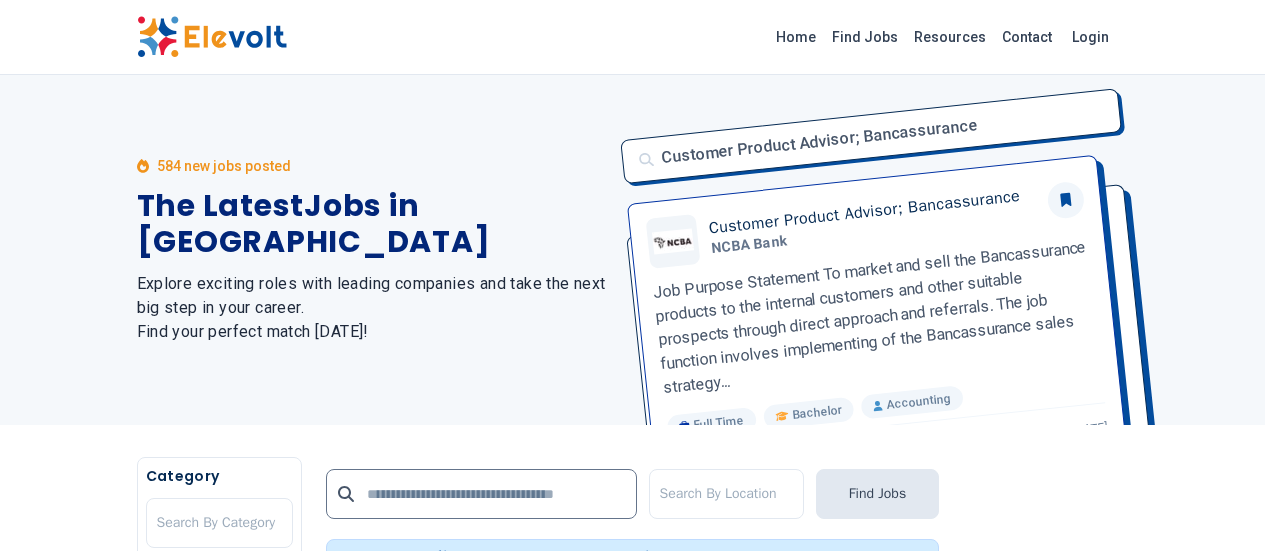 scroll, scrollTop: 328, scrollLeft: 0, axis: vertical 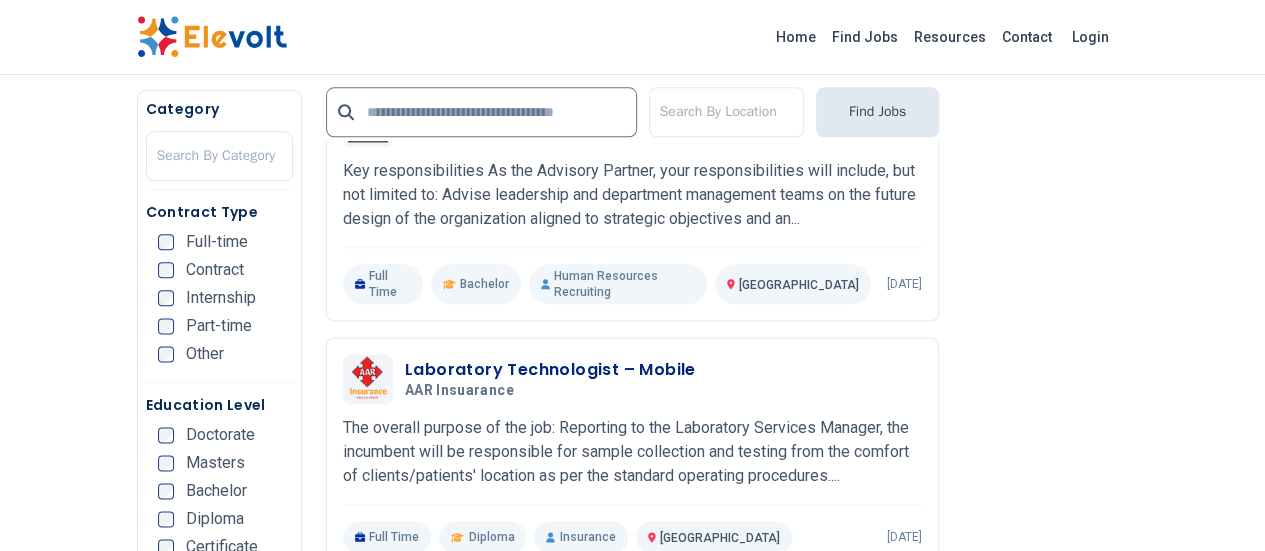 click on "Home Find Jobs Resources Contact Login 584 new jobs posted The Latest   Jobs in   Kenya Explore exciting roles with leading companies and take the next big step in your career.  Find your perfect match today! Customer Product Advisor; Bancassurance Customer Product Advisor; Bancassurance NCBA Bank Job Purpose Statement
To market and sell the Bancassurance products to the internal customers and other suitable prospects through direct approach and referrals. The job function involves implementing of the Bancassurance sales strategy...   Full Time   Bachelor   Accounting   Nairobi 2 days ago Category Search By Category Contract Type Full-time Contract Internship Part-time Other Education Level Doctorate Masters Bachelor Diploma Certificate KCSE KCPE Other Search By Location Find Jobs Be the first to know about new jobs. Get notified as soon as new job vacancies are posted. Subscribe Showing 584 jobs Customer Product Advisor; Bancassurance NCBA Bank 07/01/2025 07/31/2025 Nairobi KE Job Purpose Statement" at bounding box center [632, 1713] 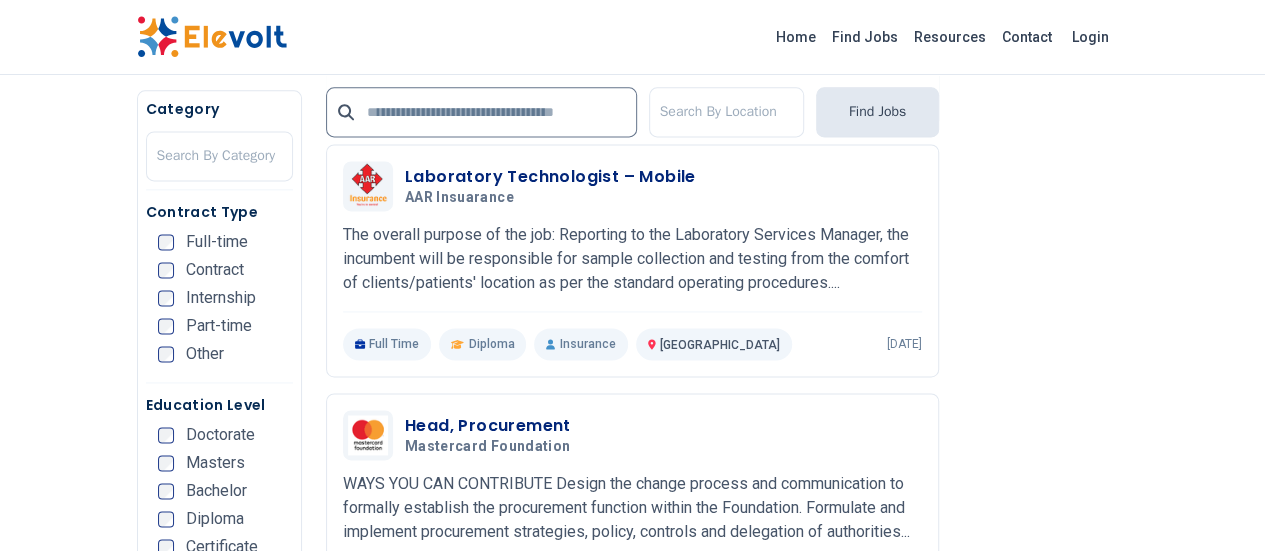 scroll, scrollTop: 1428, scrollLeft: 0, axis: vertical 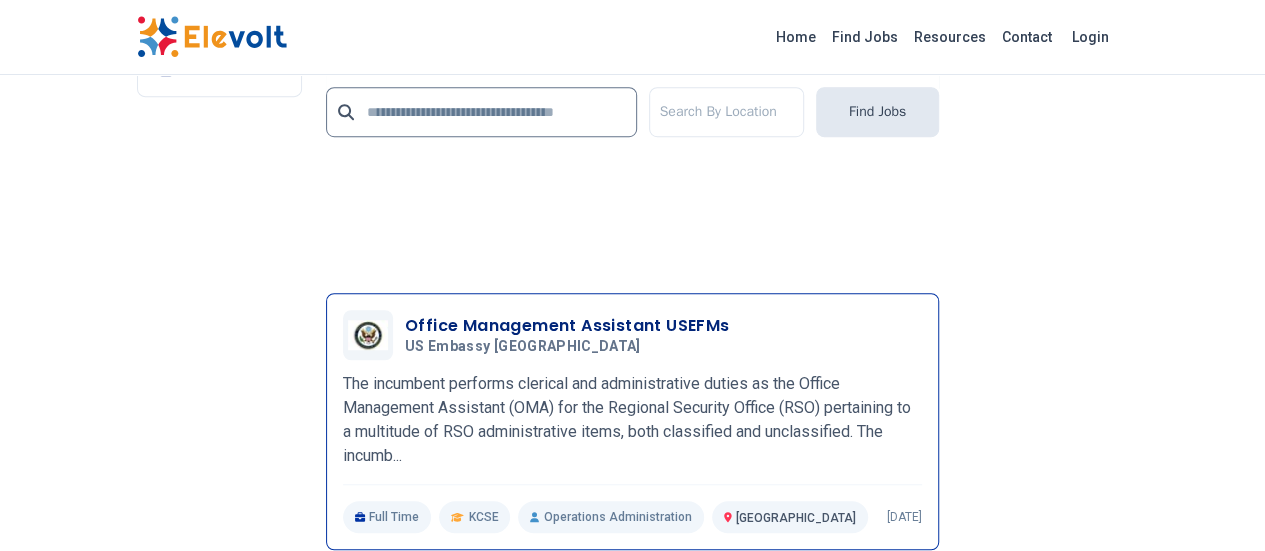 click on "US Embassy [GEOGRAPHIC_DATA]" at bounding box center [563, 347] 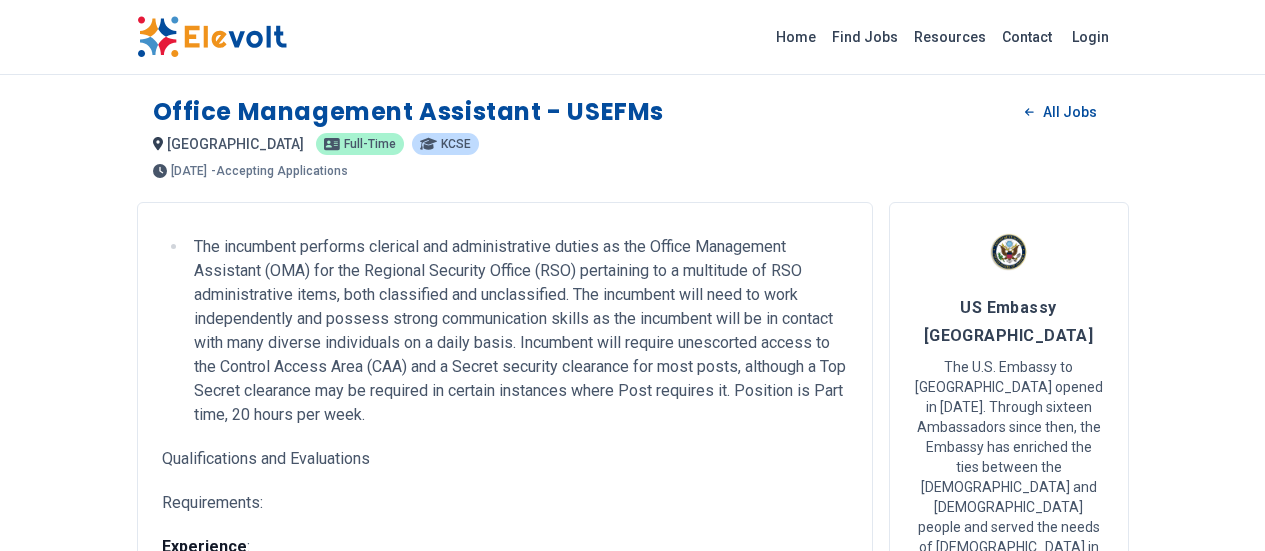 scroll, scrollTop: 0, scrollLeft: 0, axis: both 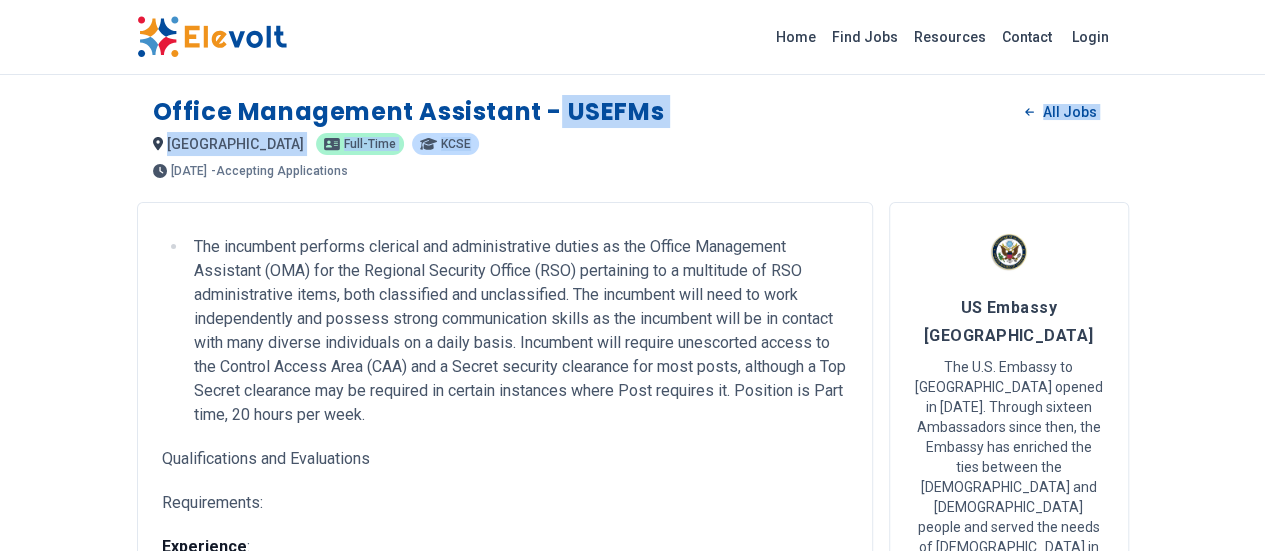 drag, startPoint x: 438, startPoint y: 105, endPoint x: 544, endPoint y: 130, distance: 108.90822 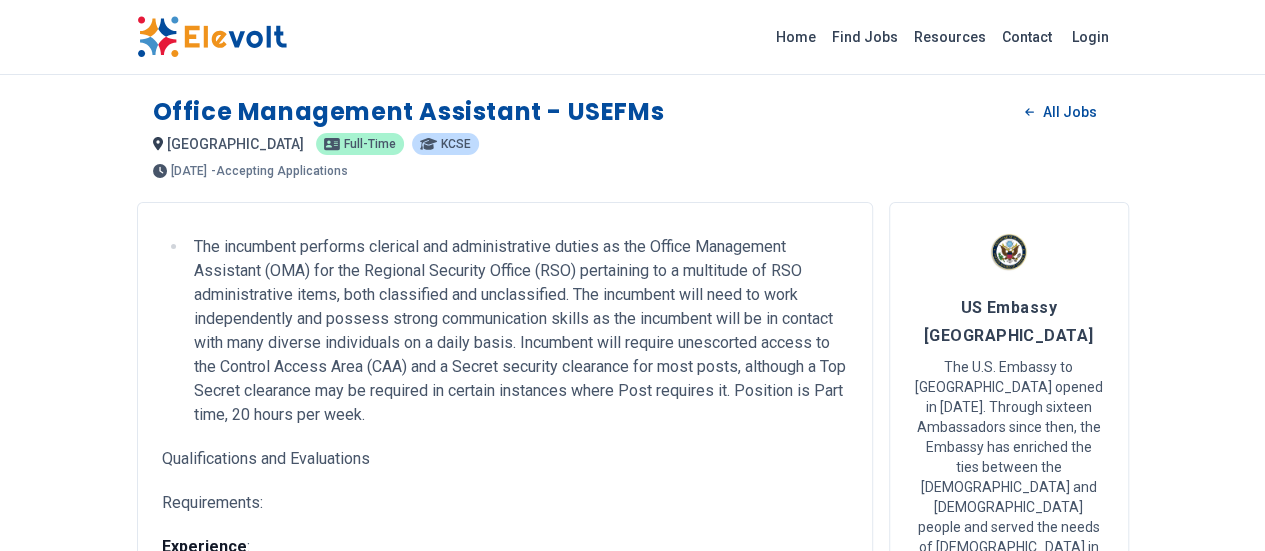 drag, startPoint x: 497, startPoint y: 178, endPoint x: 486, endPoint y: 181, distance: 11.401754 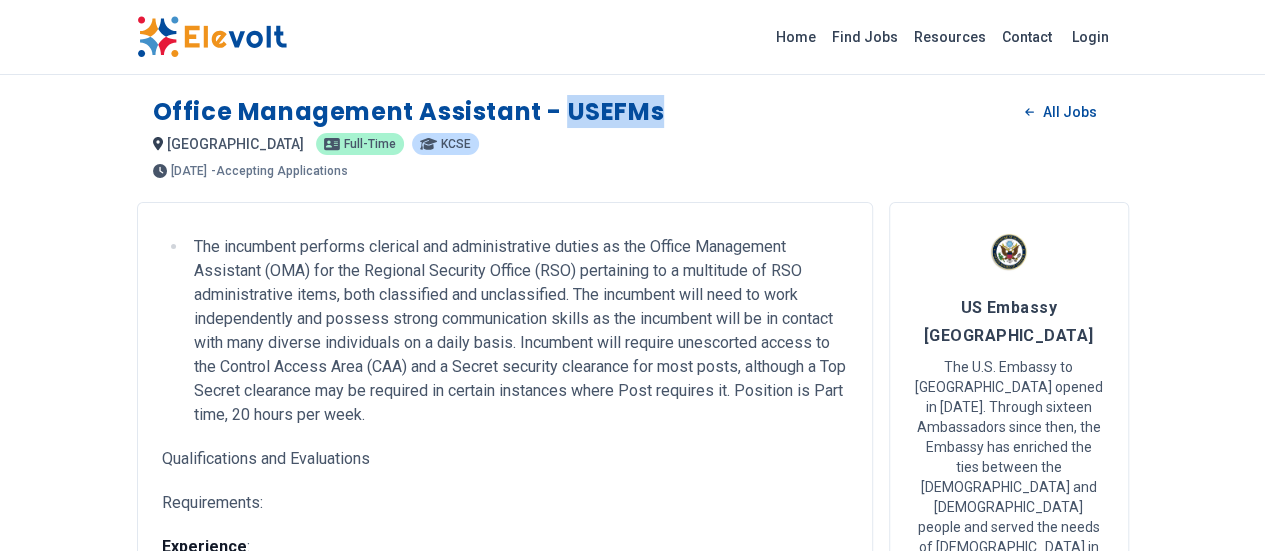 drag, startPoint x: 446, startPoint y: 113, endPoint x: 537, endPoint y: 118, distance: 91.13726 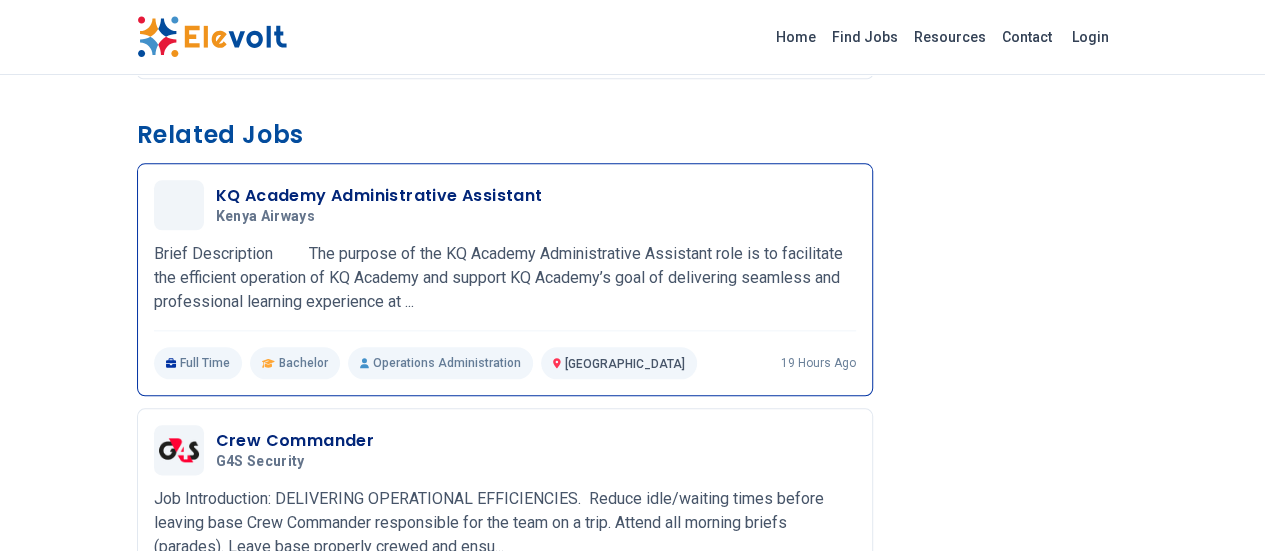 scroll, scrollTop: 964, scrollLeft: 0, axis: vertical 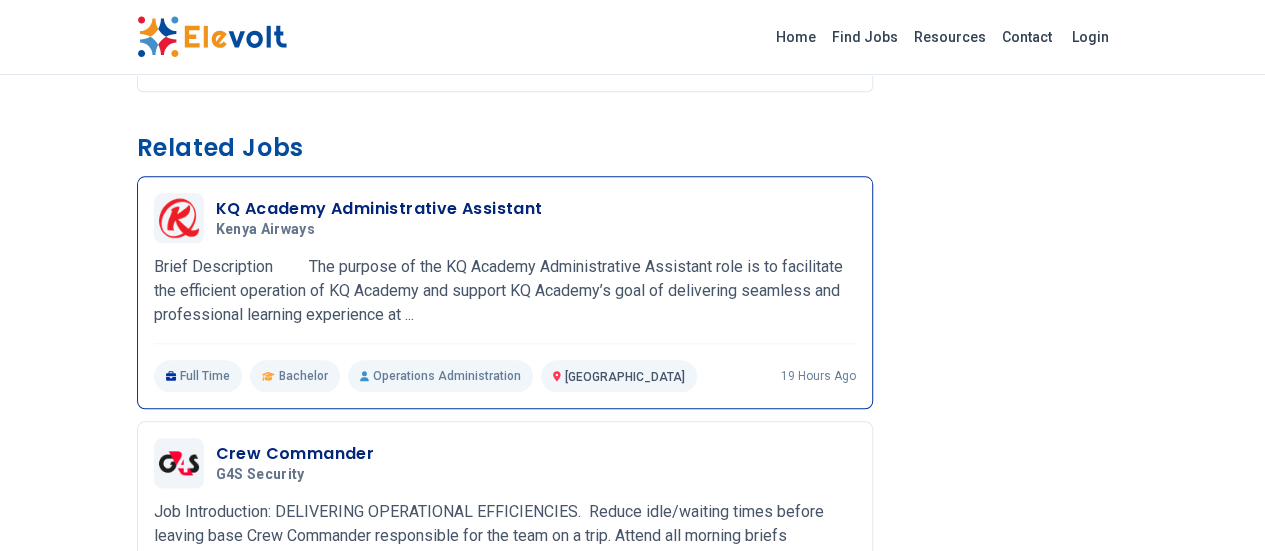 click on "Brief Description
The purpose of the KQ Academy Administrative Assistant role is to facilitate the efficient operation of KQ Academy and support KQ Academy’s goal of delivering seamless and professional learning experience at ..." at bounding box center [505, 291] 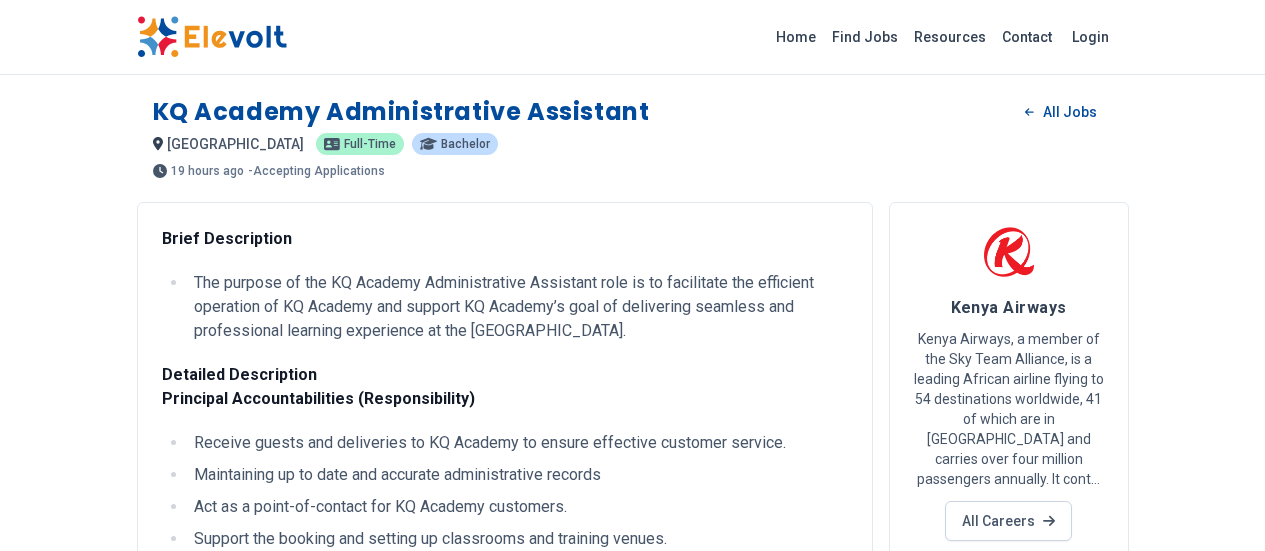 scroll, scrollTop: 482, scrollLeft: 0, axis: vertical 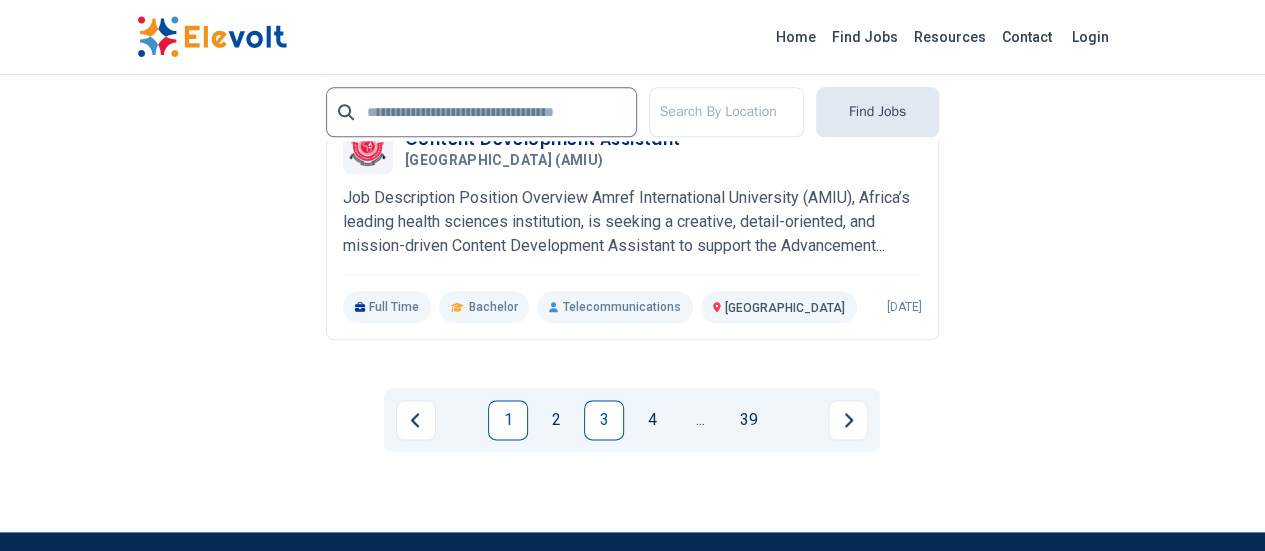click on "1" at bounding box center (508, 420) 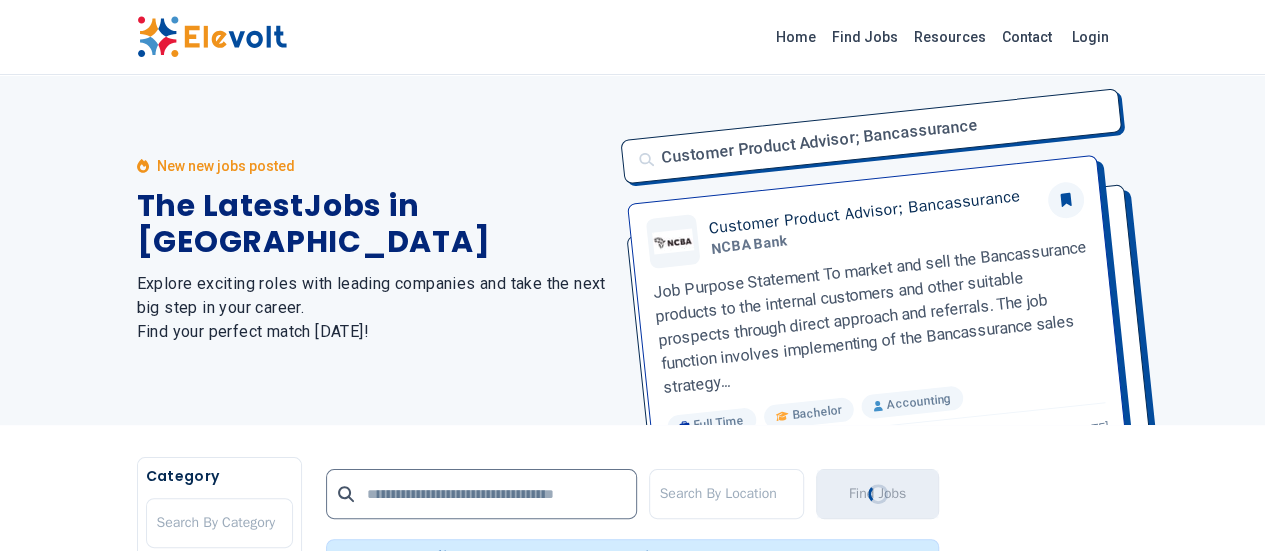 scroll, scrollTop: 482, scrollLeft: 0, axis: vertical 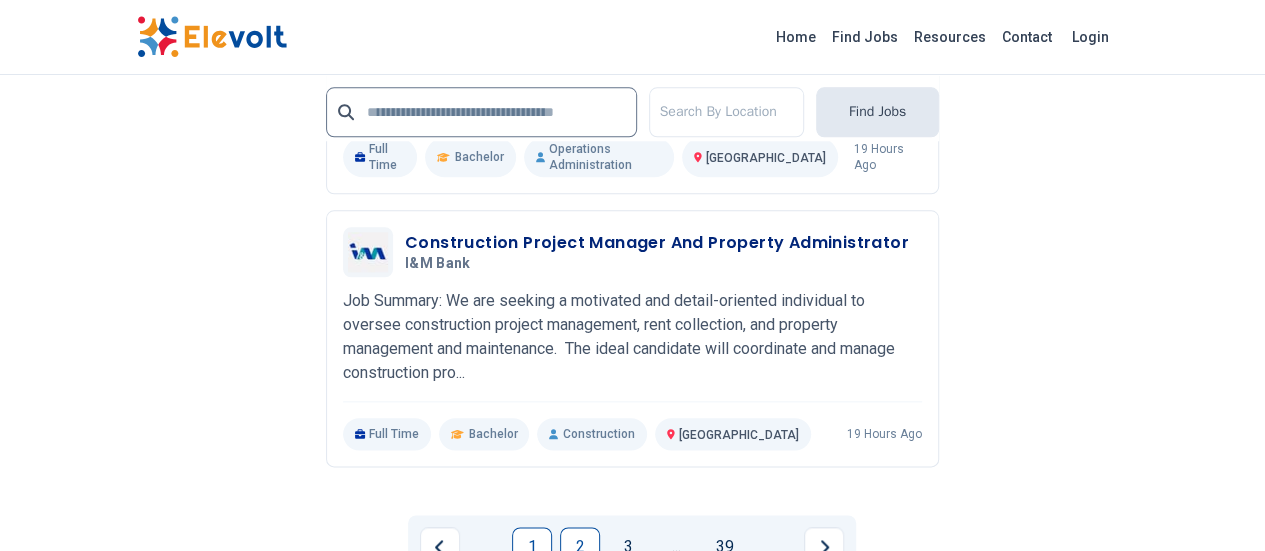 click on "2" at bounding box center (580, 547) 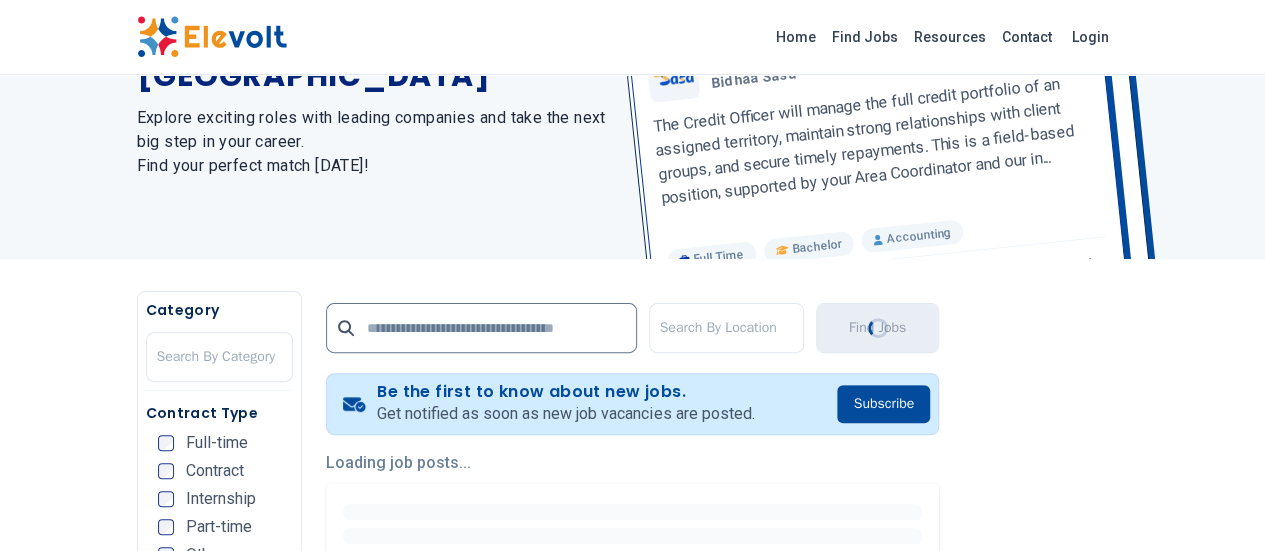 scroll, scrollTop: 0, scrollLeft: 0, axis: both 